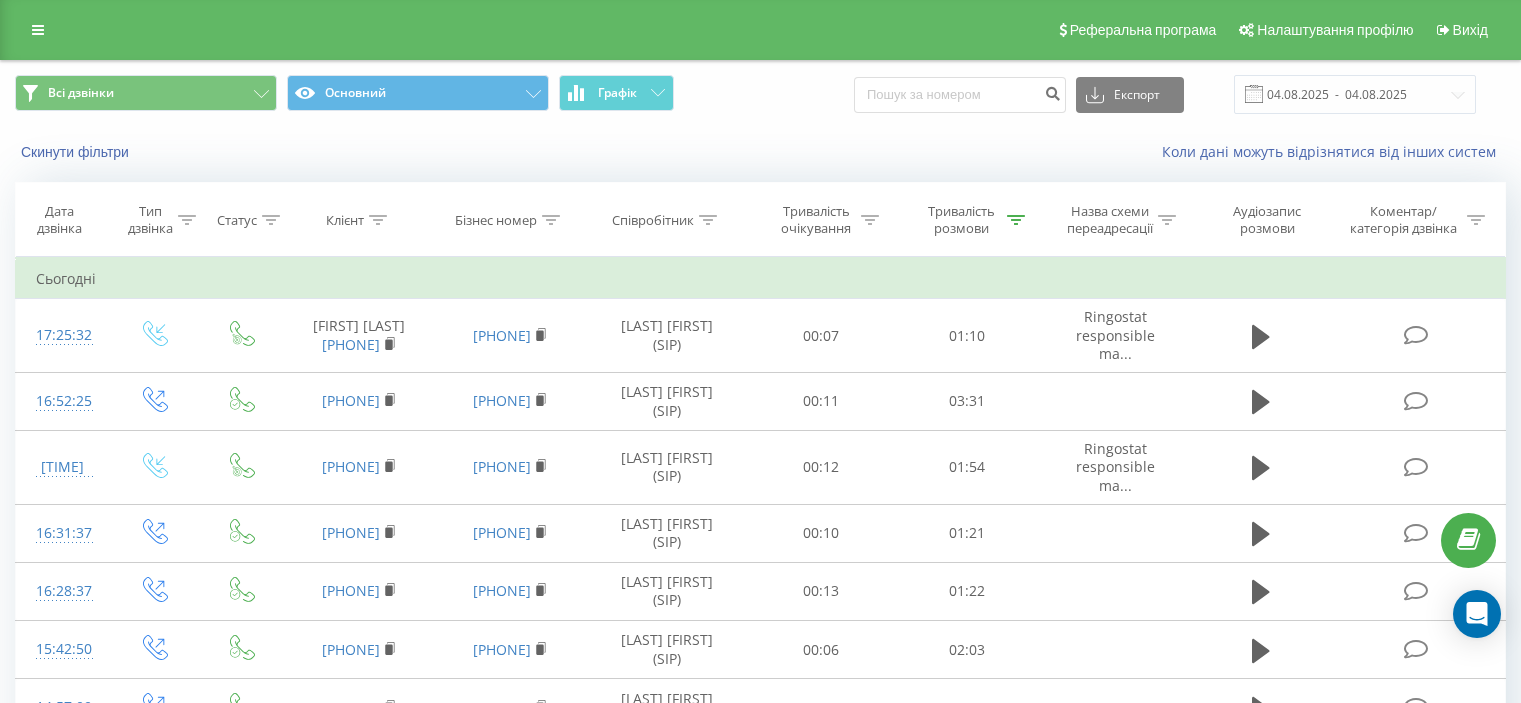 scroll, scrollTop: 0, scrollLeft: 0, axis: both 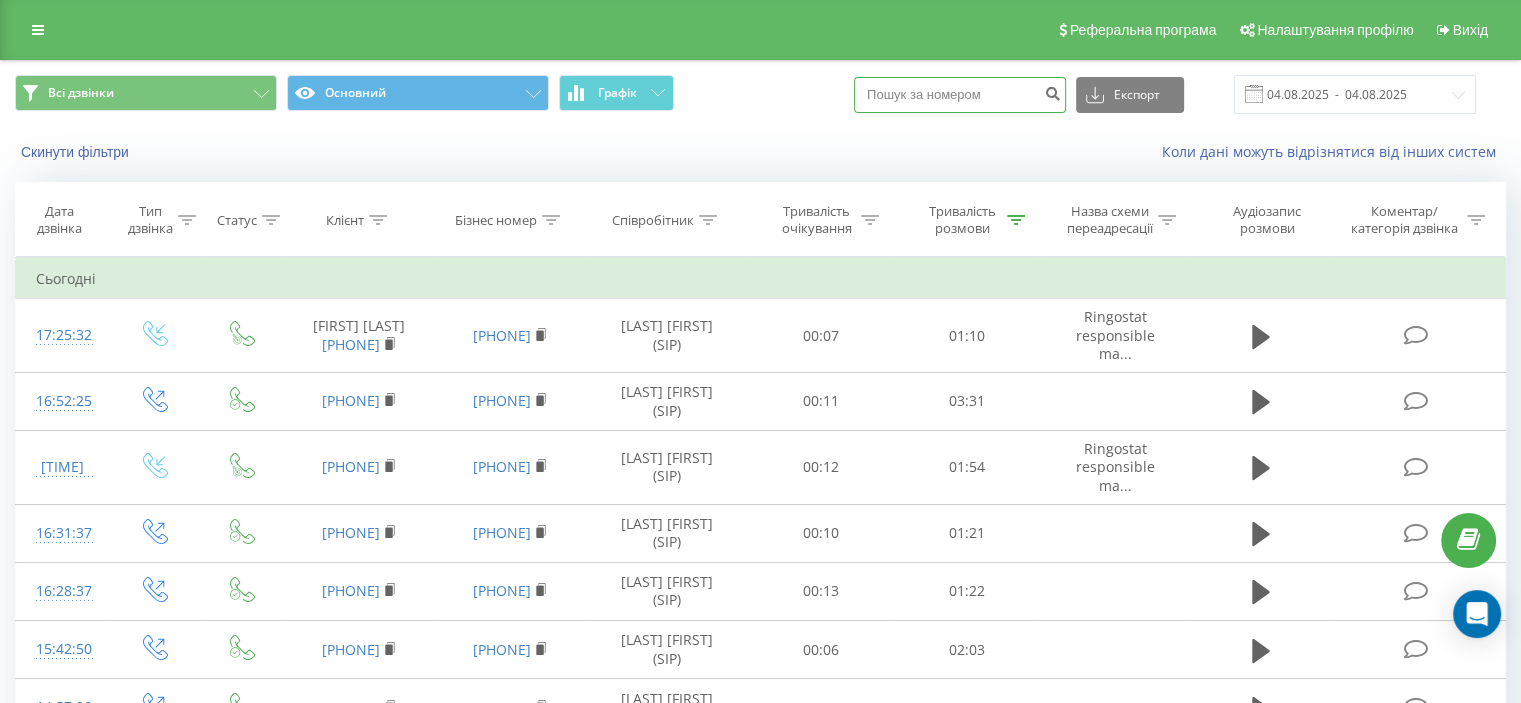 click at bounding box center [960, 95] 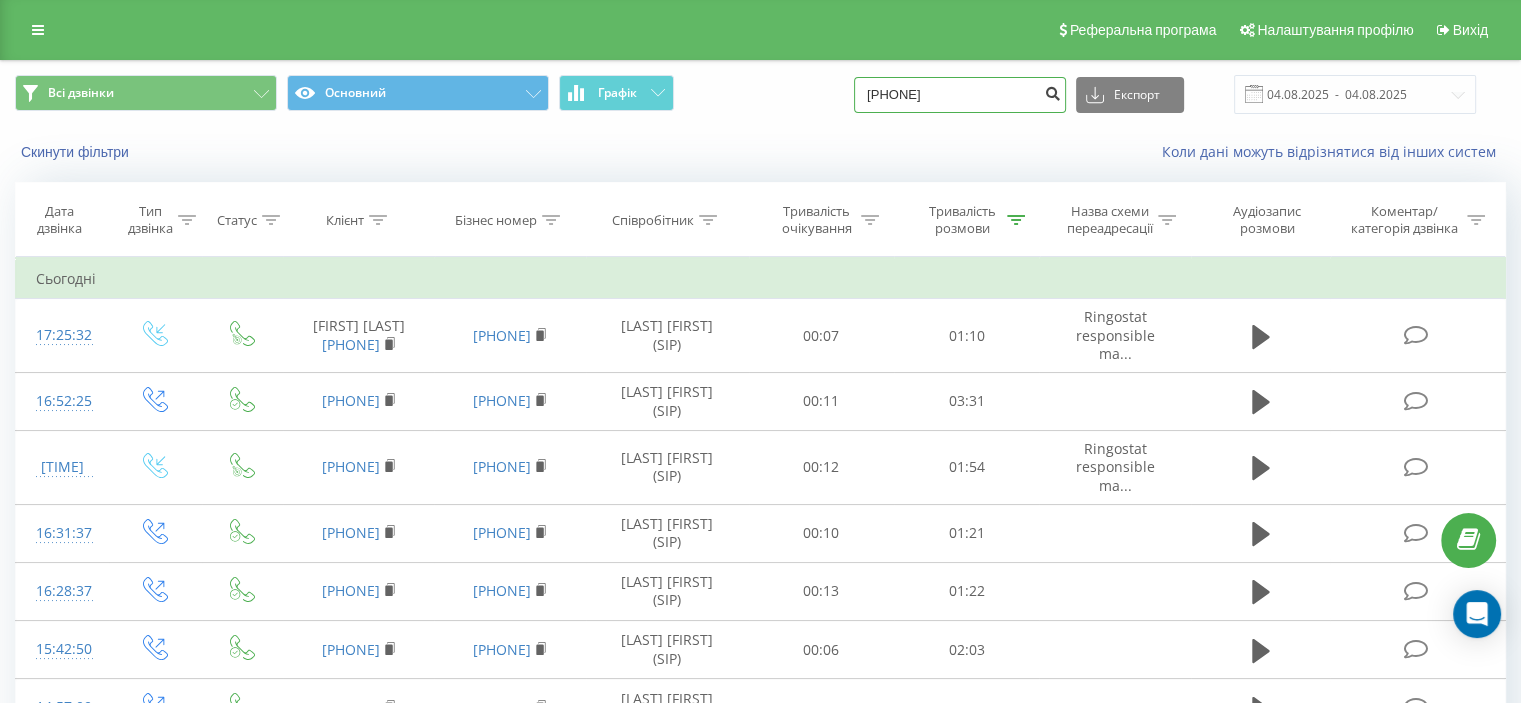 type on "[PHONE]" 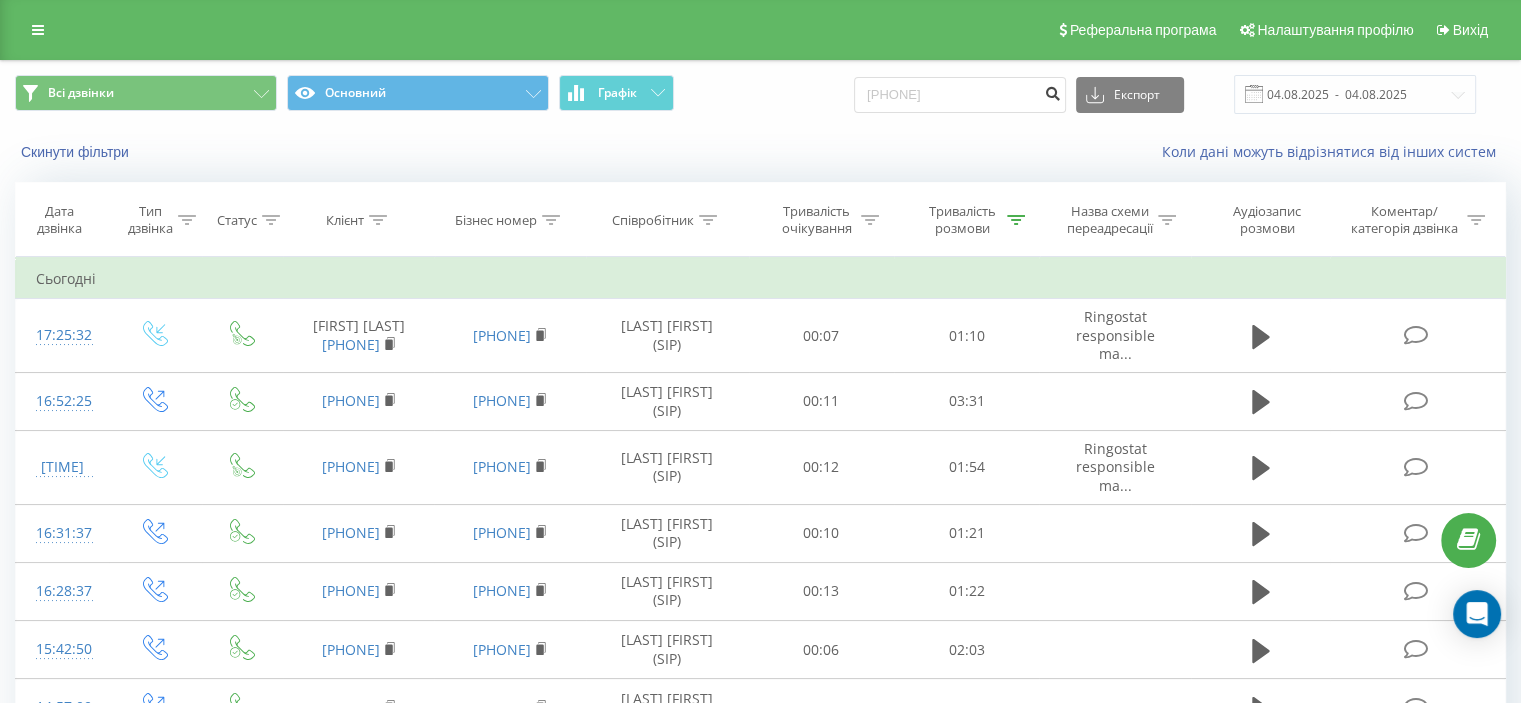 click at bounding box center [1052, 91] 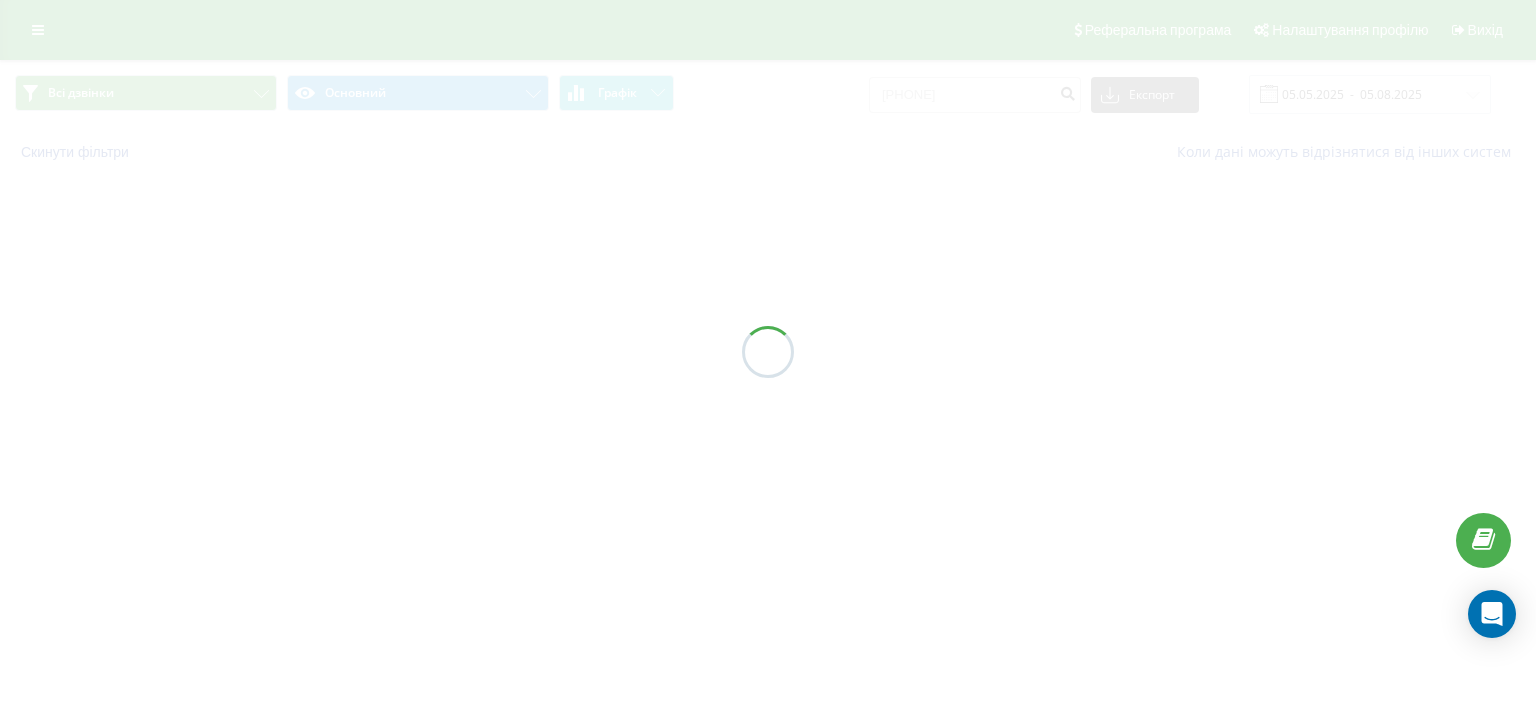 scroll, scrollTop: 0, scrollLeft: 0, axis: both 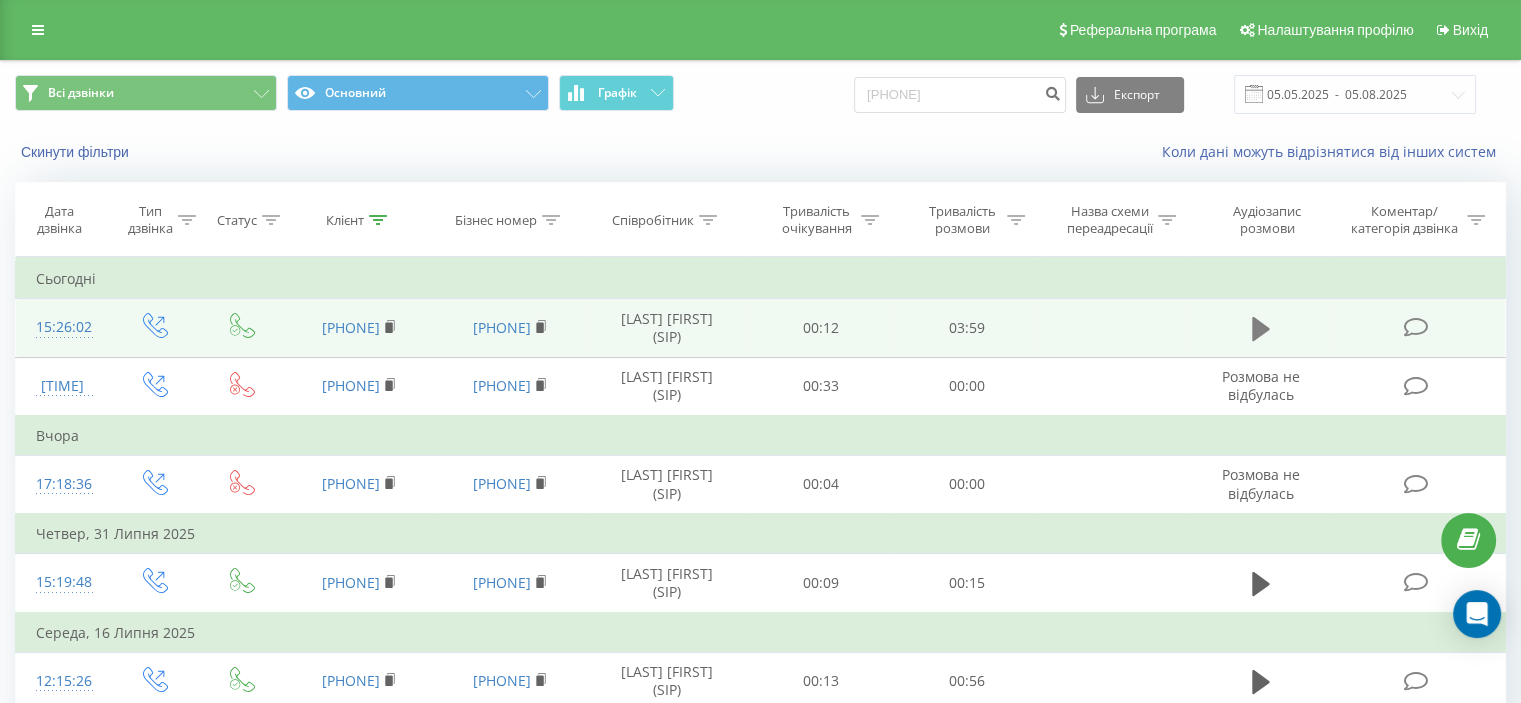 click 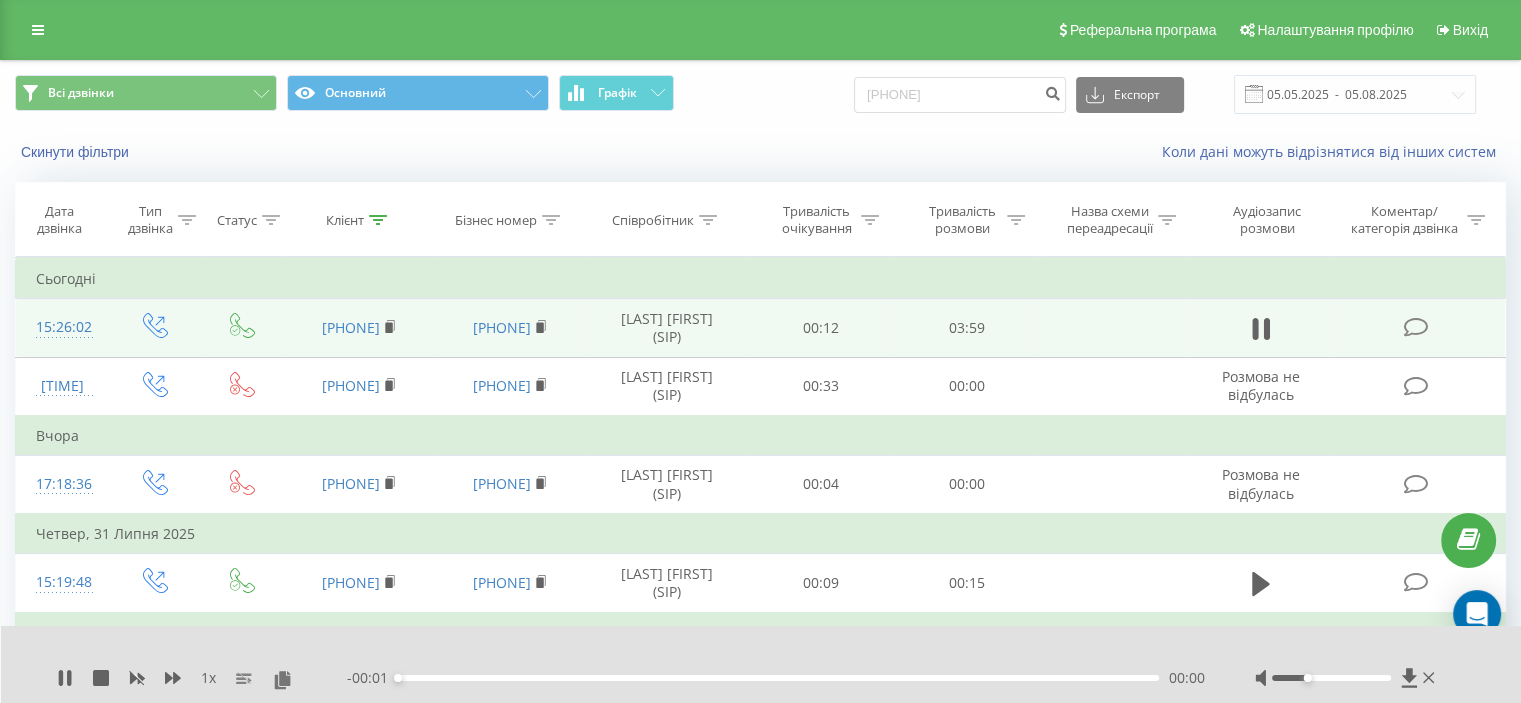 click on "00:00" at bounding box center (778, 678) 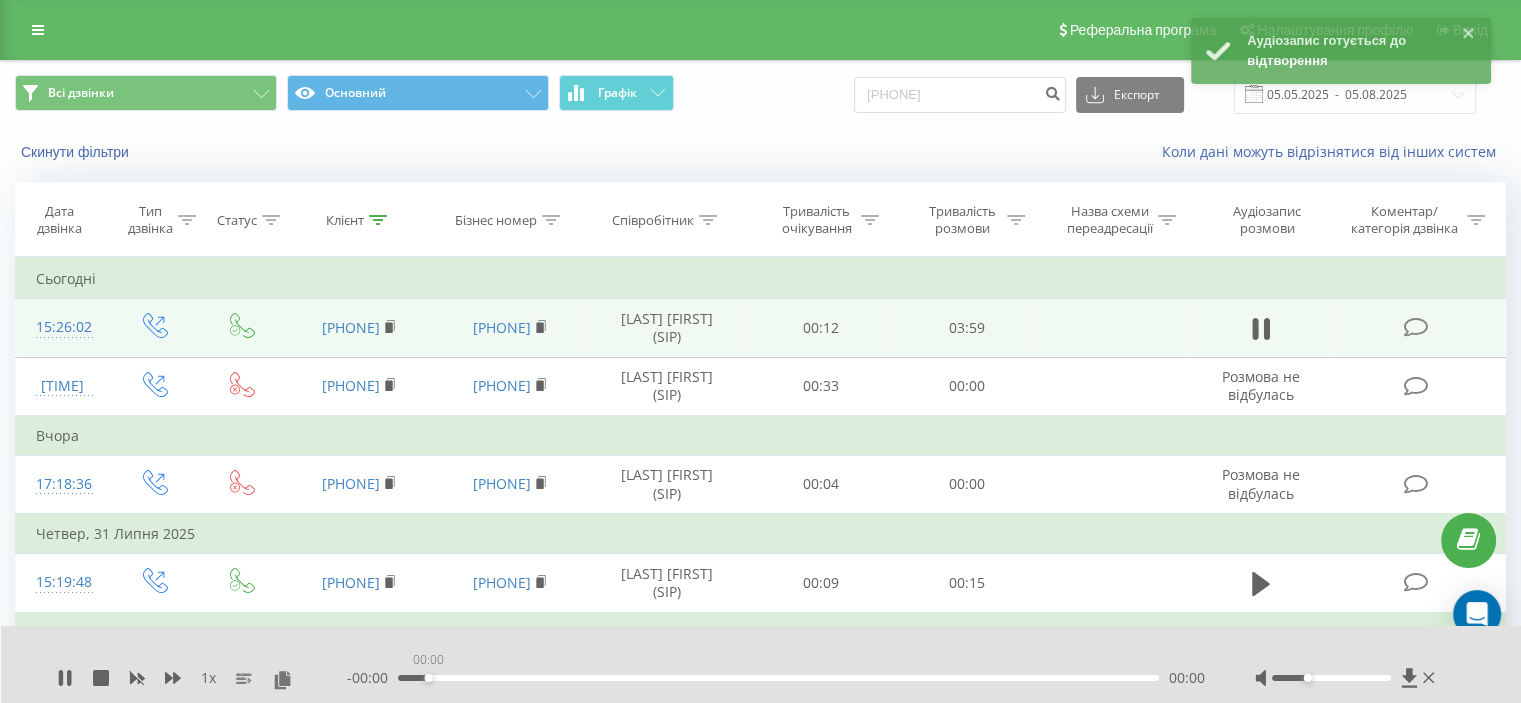 click on "00:00" at bounding box center (778, 678) 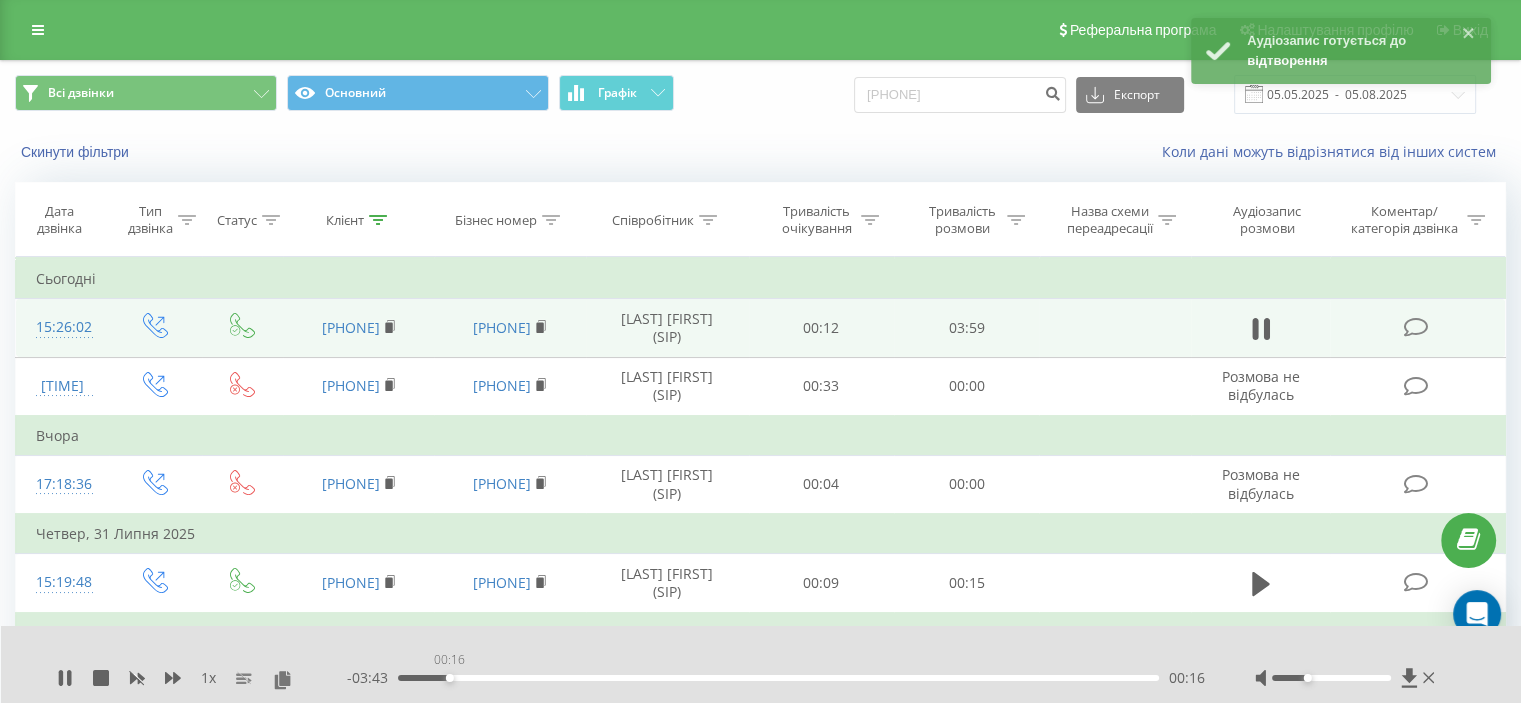 click on "00:16" at bounding box center [778, 678] 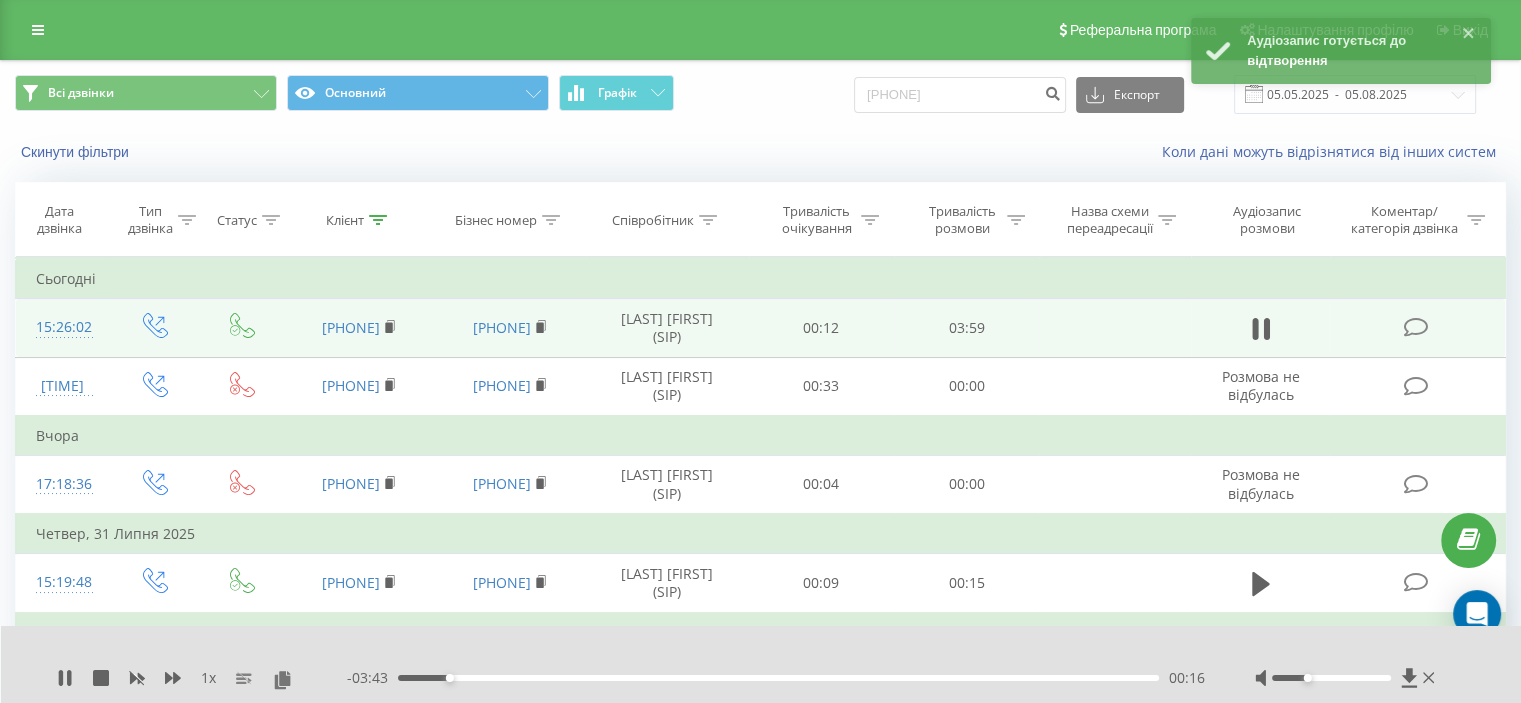 click on "00:16" at bounding box center (778, 678) 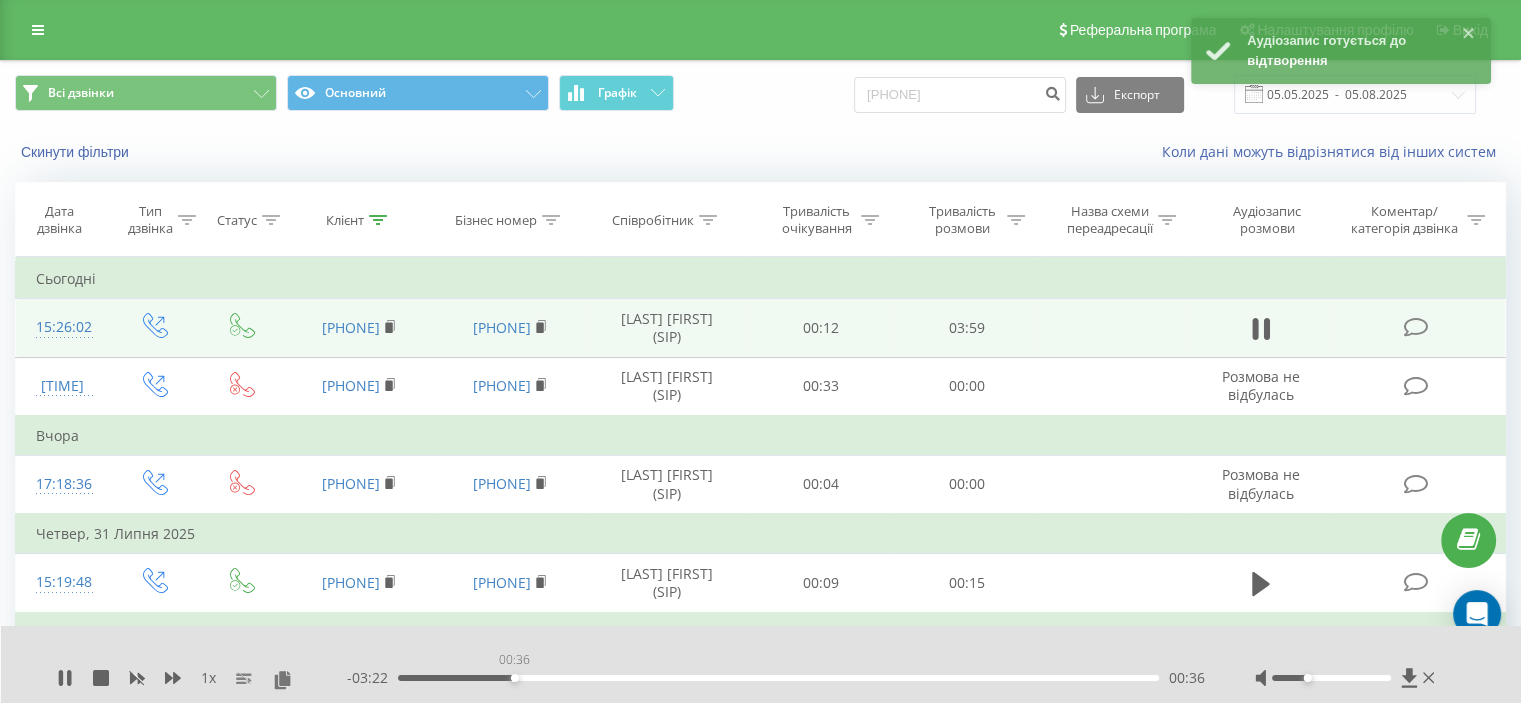 click on "00:36" at bounding box center (778, 678) 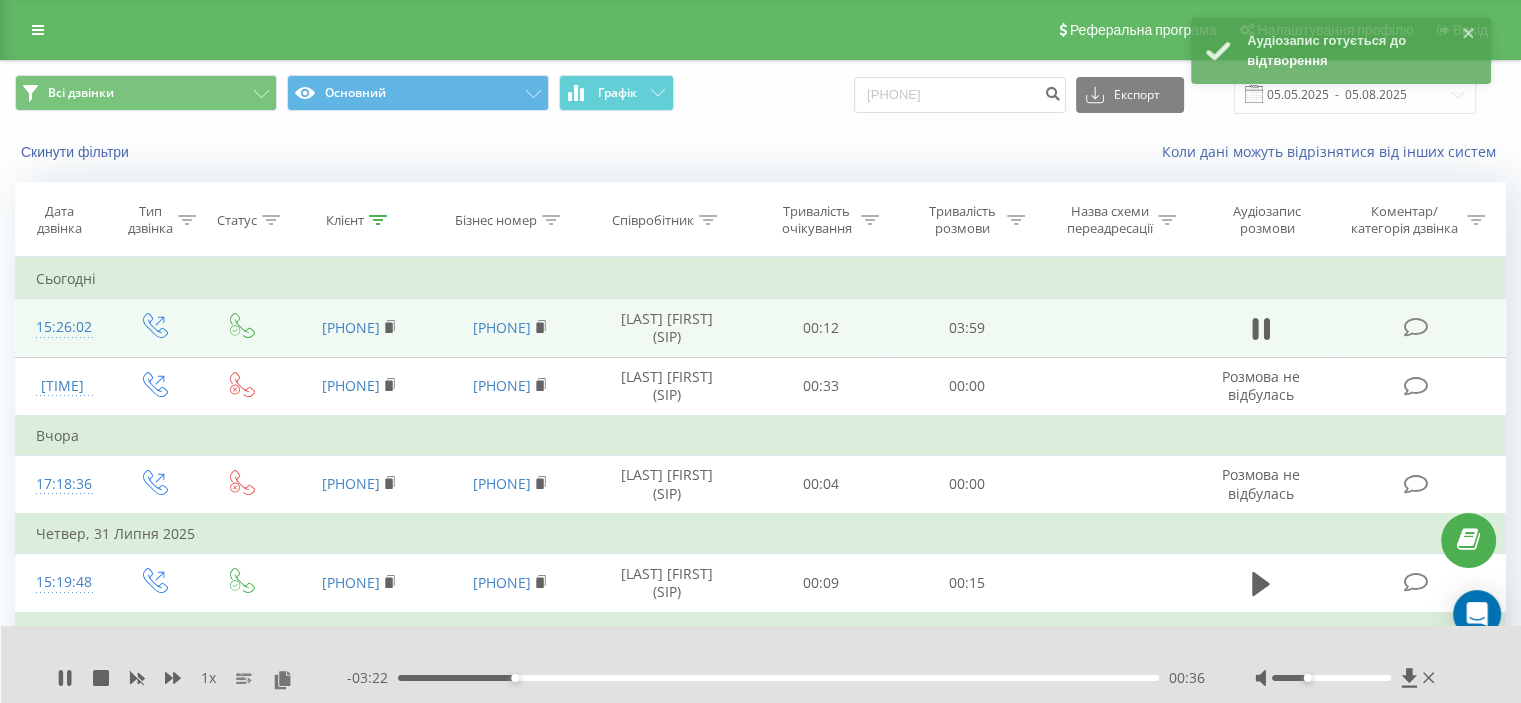 click on "00:36" at bounding box center [778, 678] 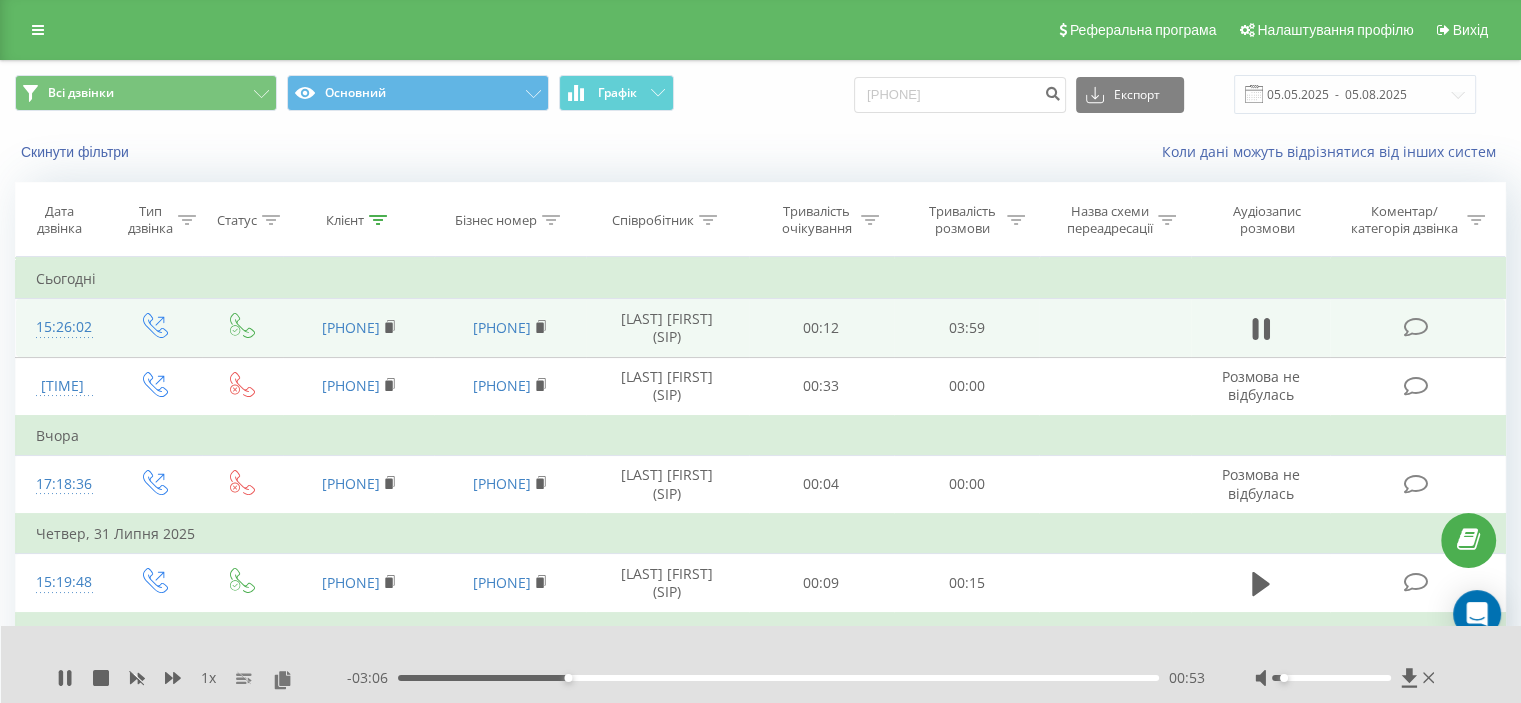 drag, startPoint x: 1302, startPoint y: 676, endPoint x: 1289, endPoint y: 675, distance: 13.038404 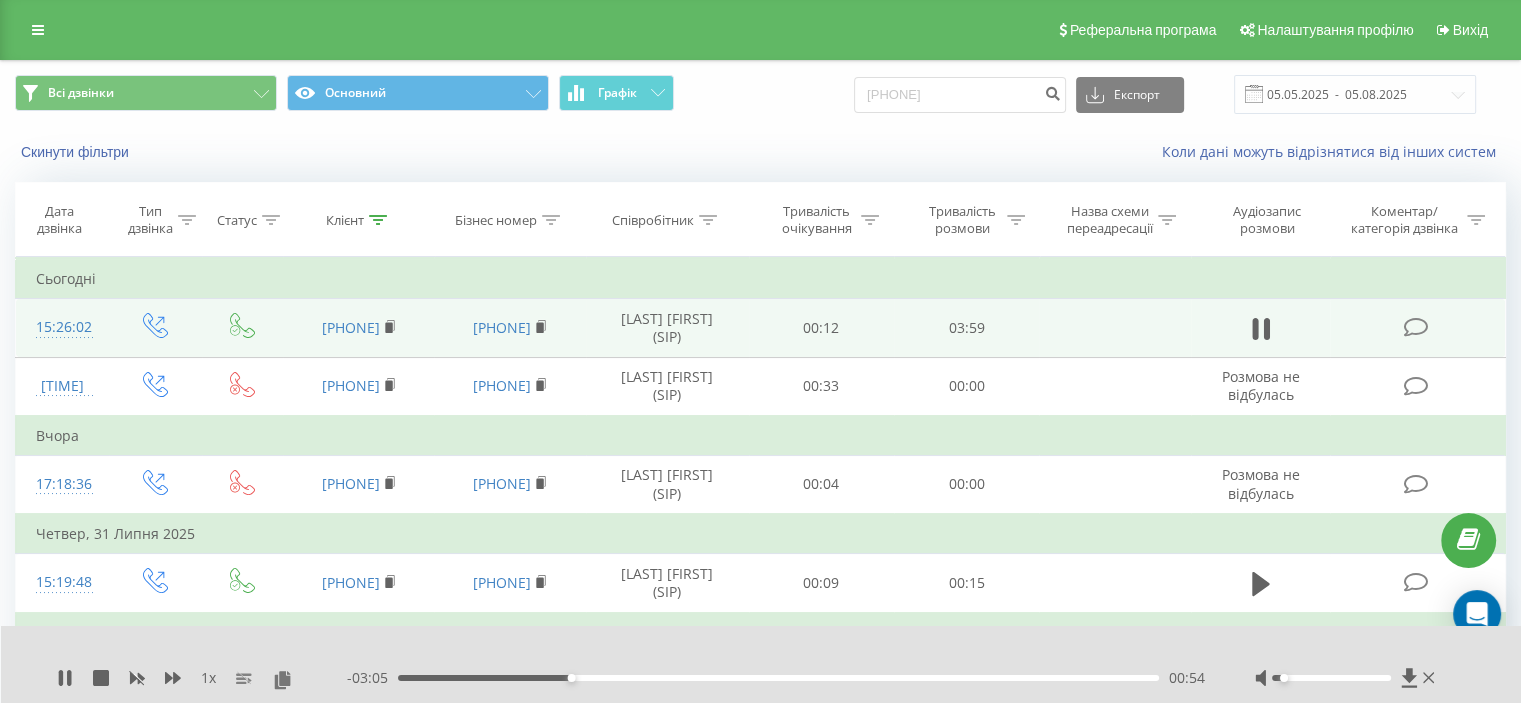 click on "00:54" at bounding box center (778, 678) 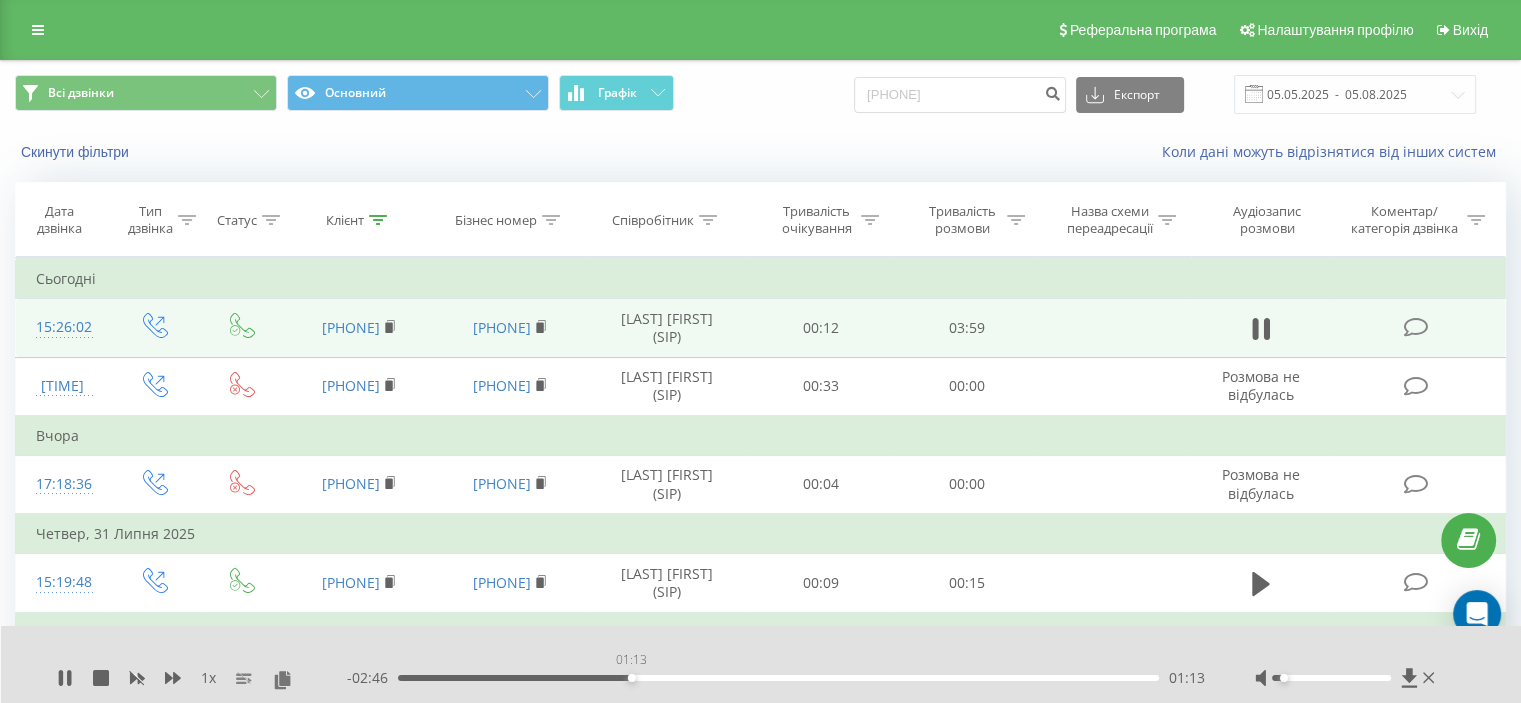 click on "01:13" at bounding box center [778, 678] 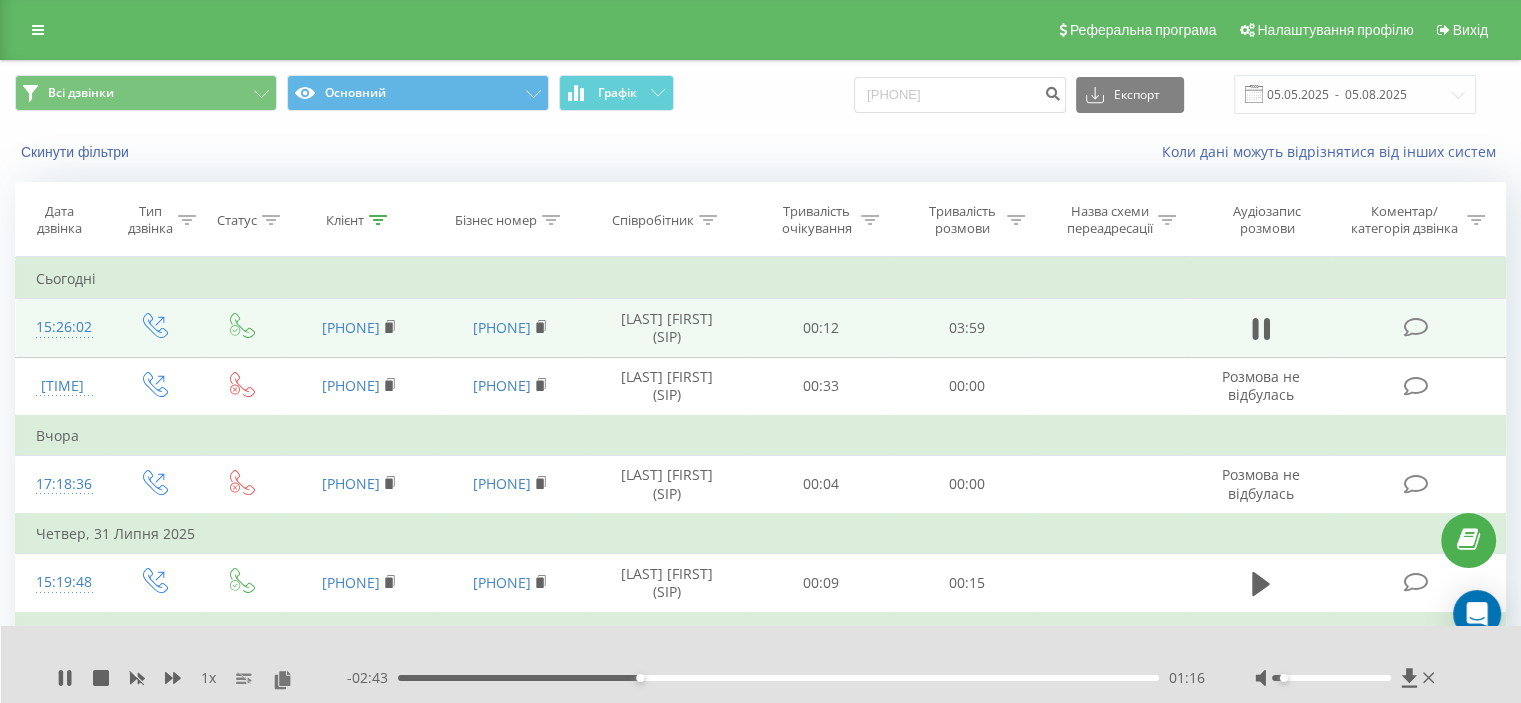 click on "01:16" at bounding box center (778, 678) 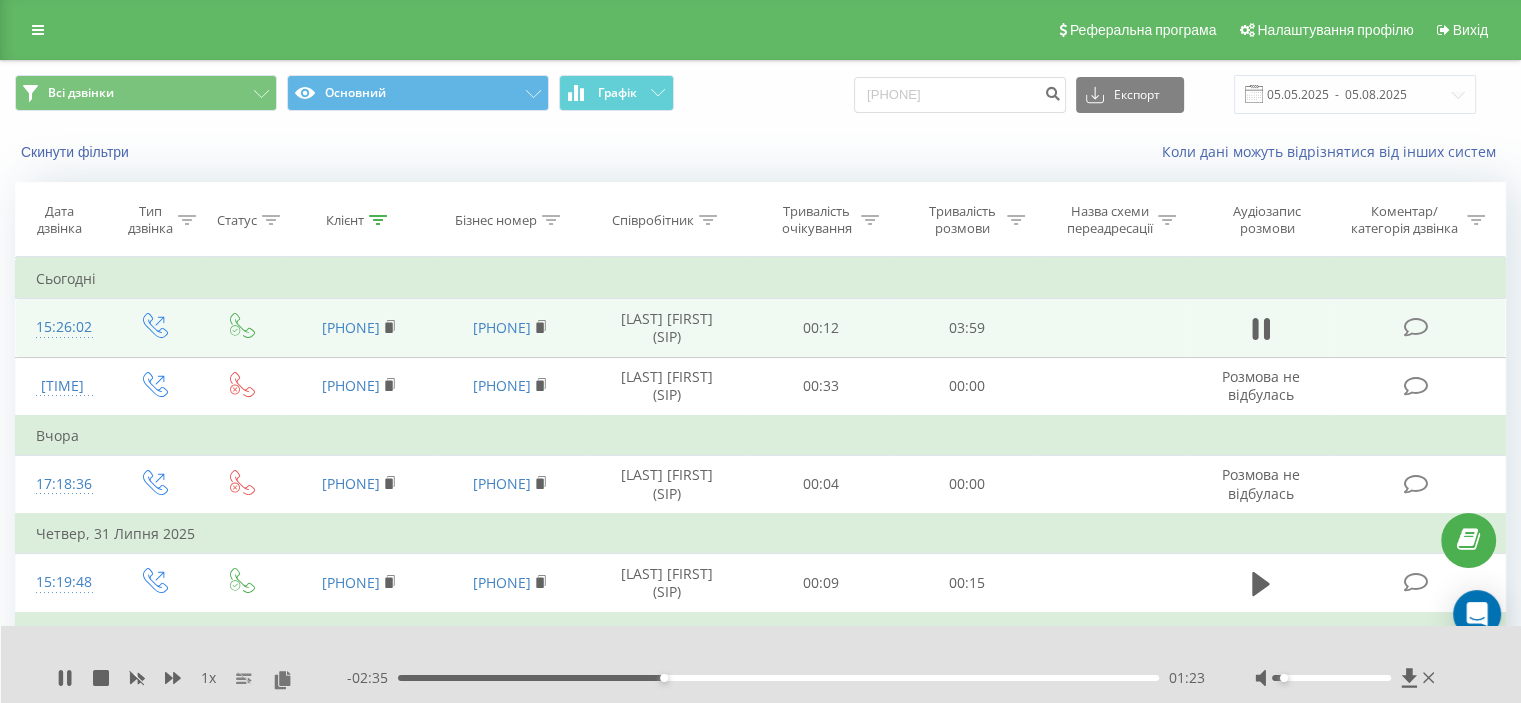 click at bounding box center [1284, 678] 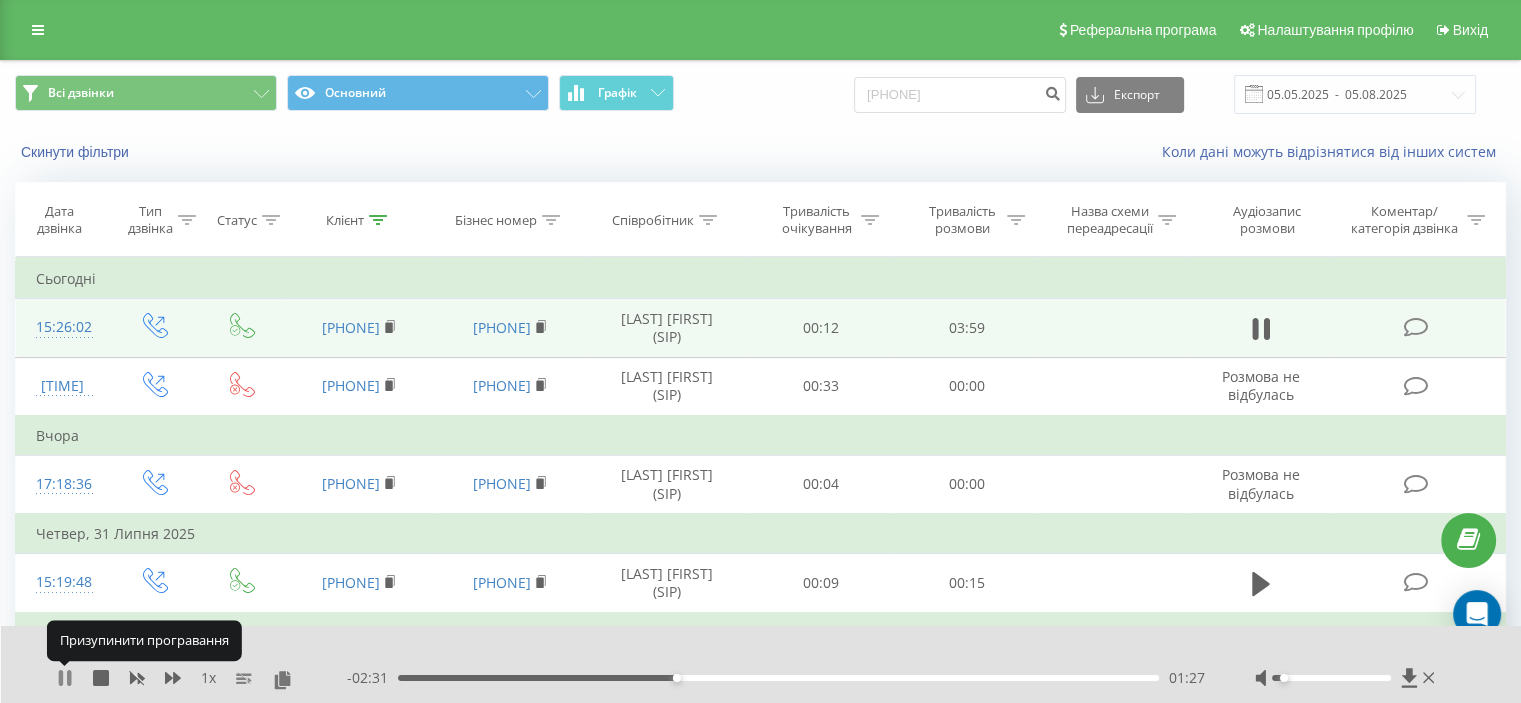 click 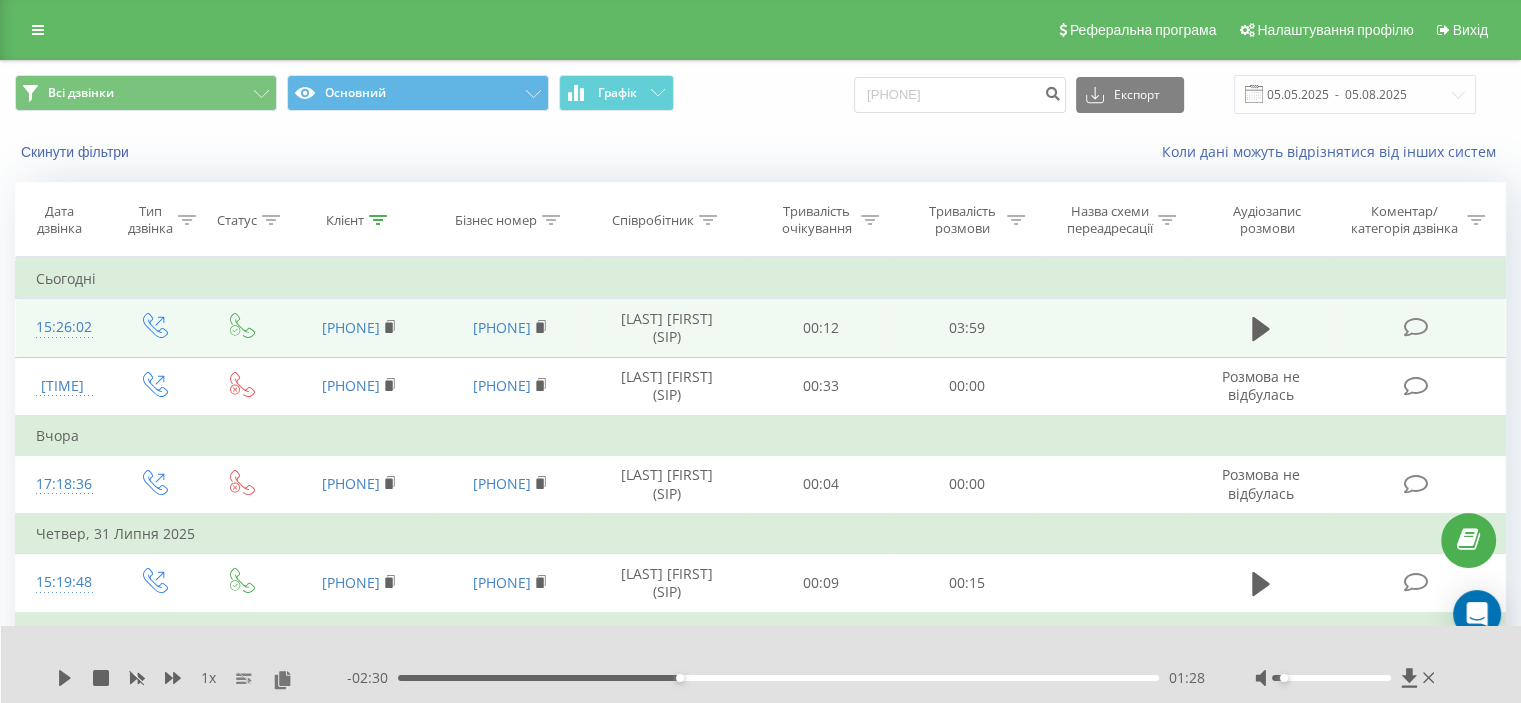 click on "1 x" at bounding box center [202, 678] 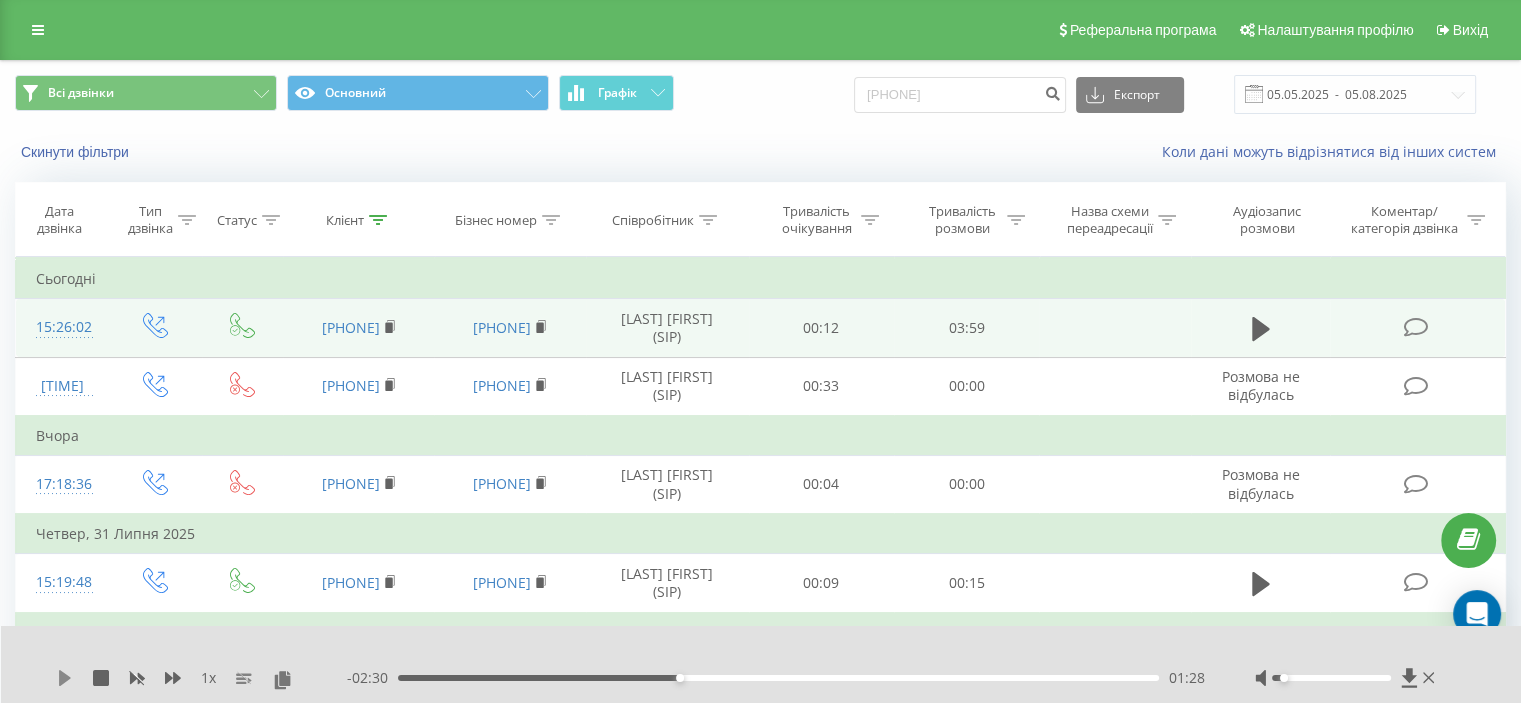 click 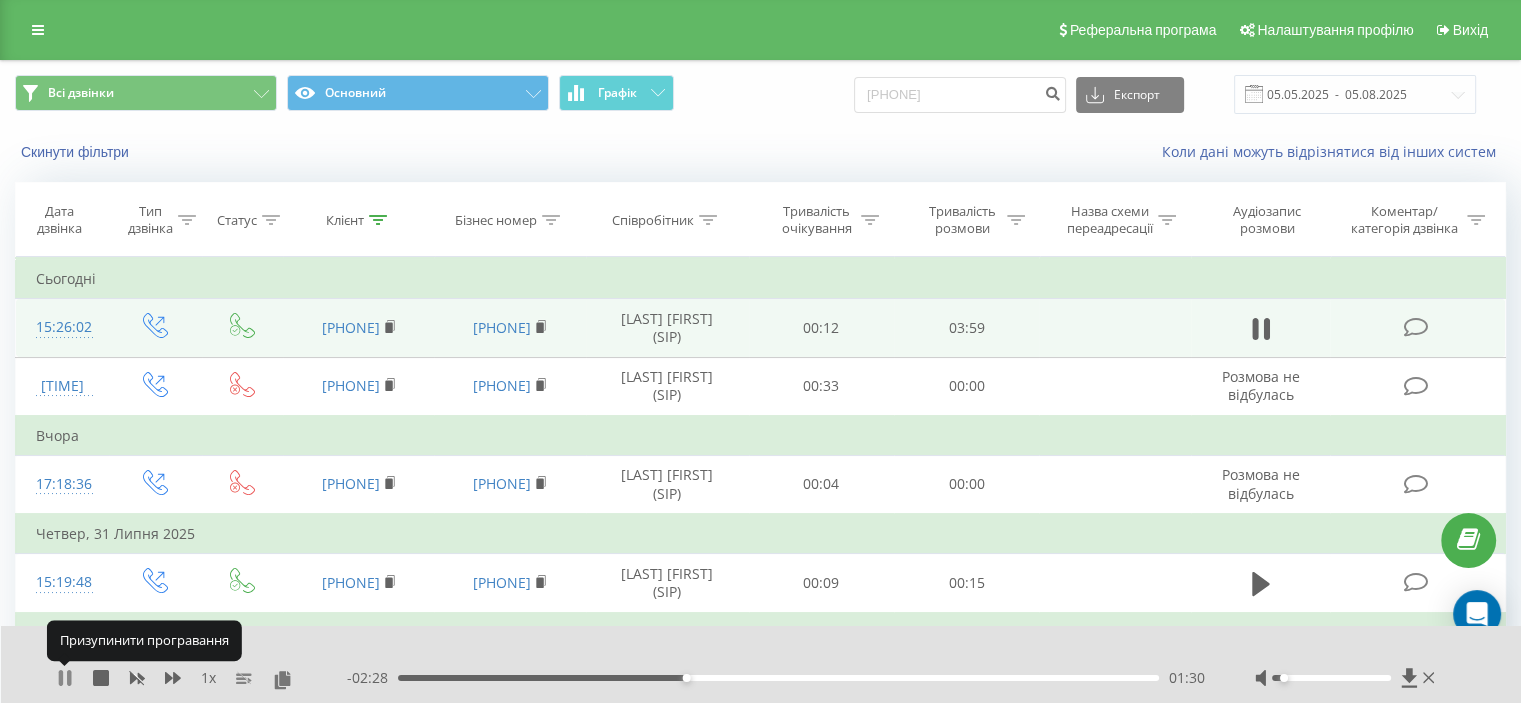 click 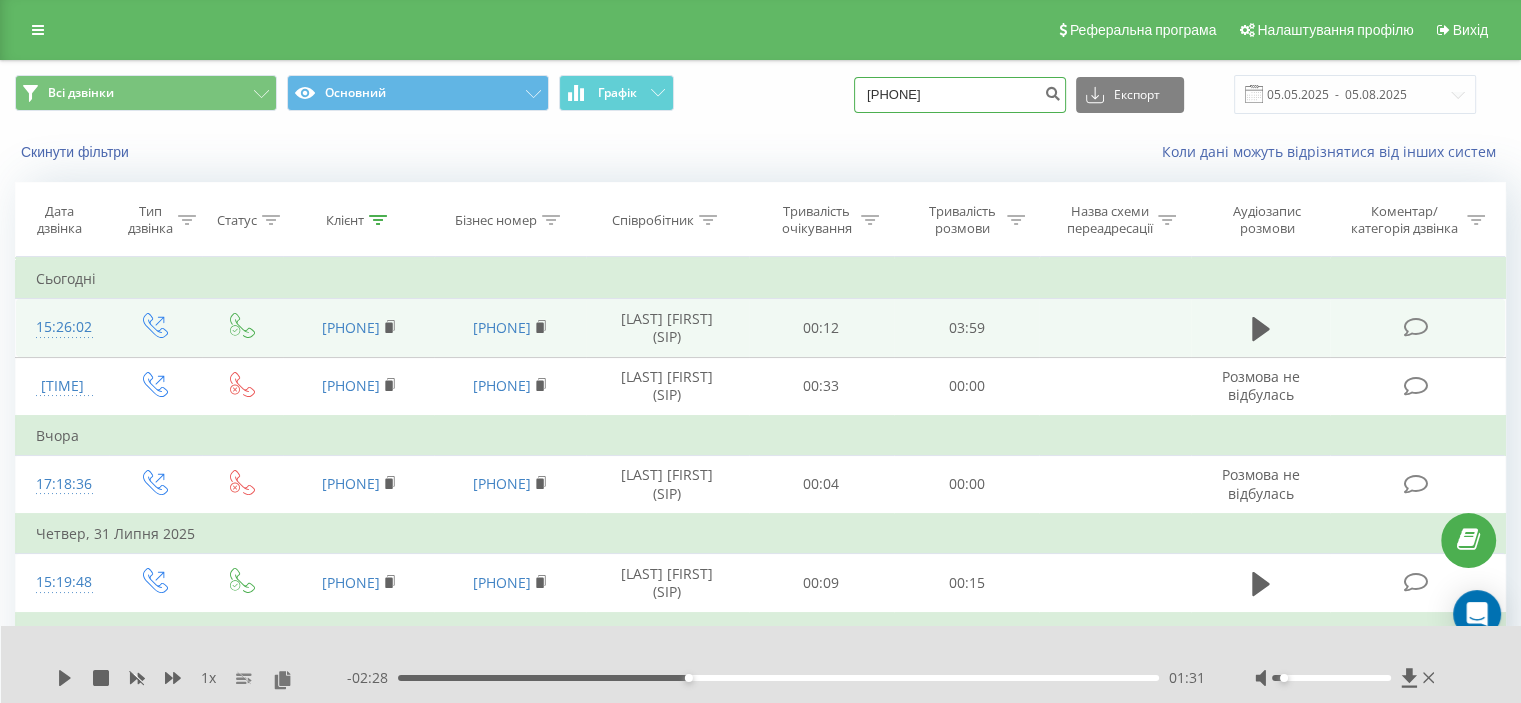 click on "[PHONE]" at bounding box center [960, 95] 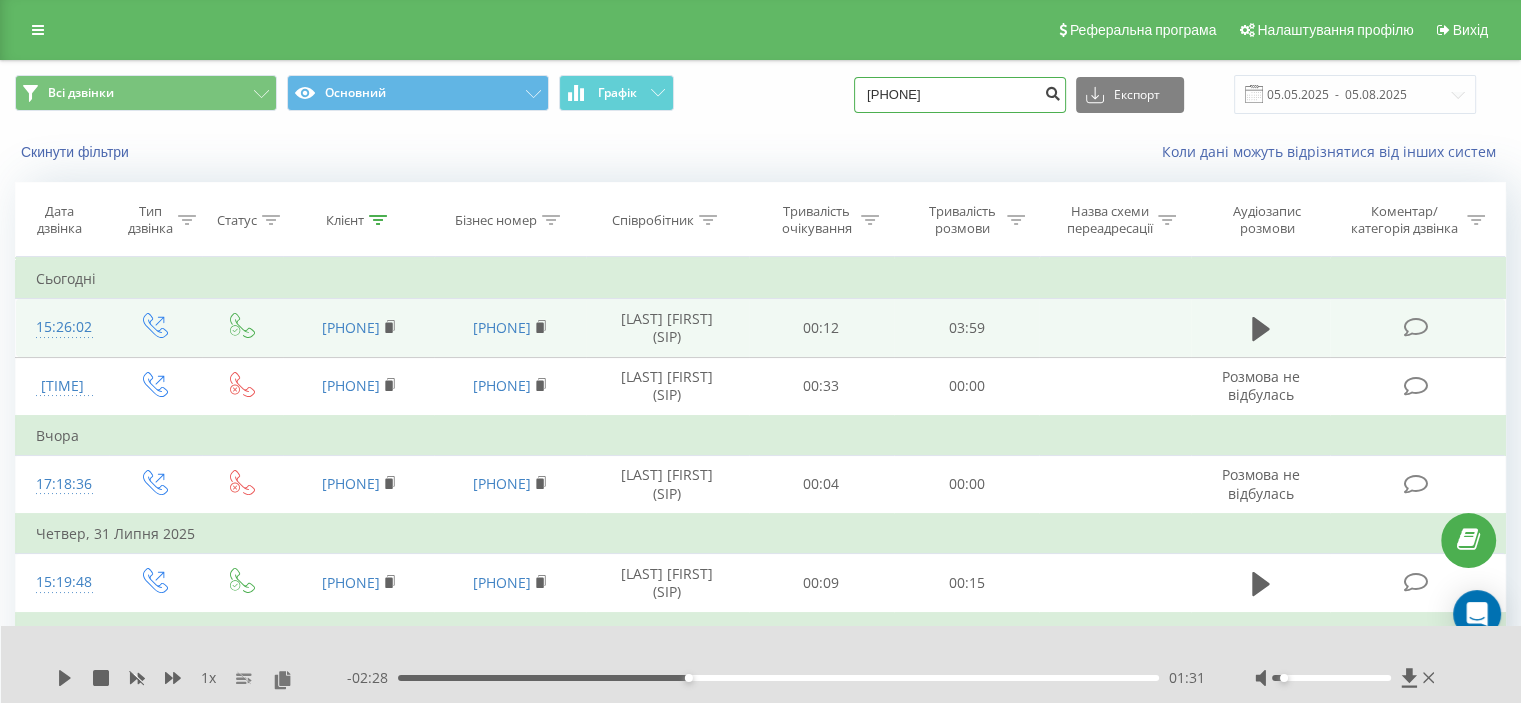 type on "0 677 556 725" 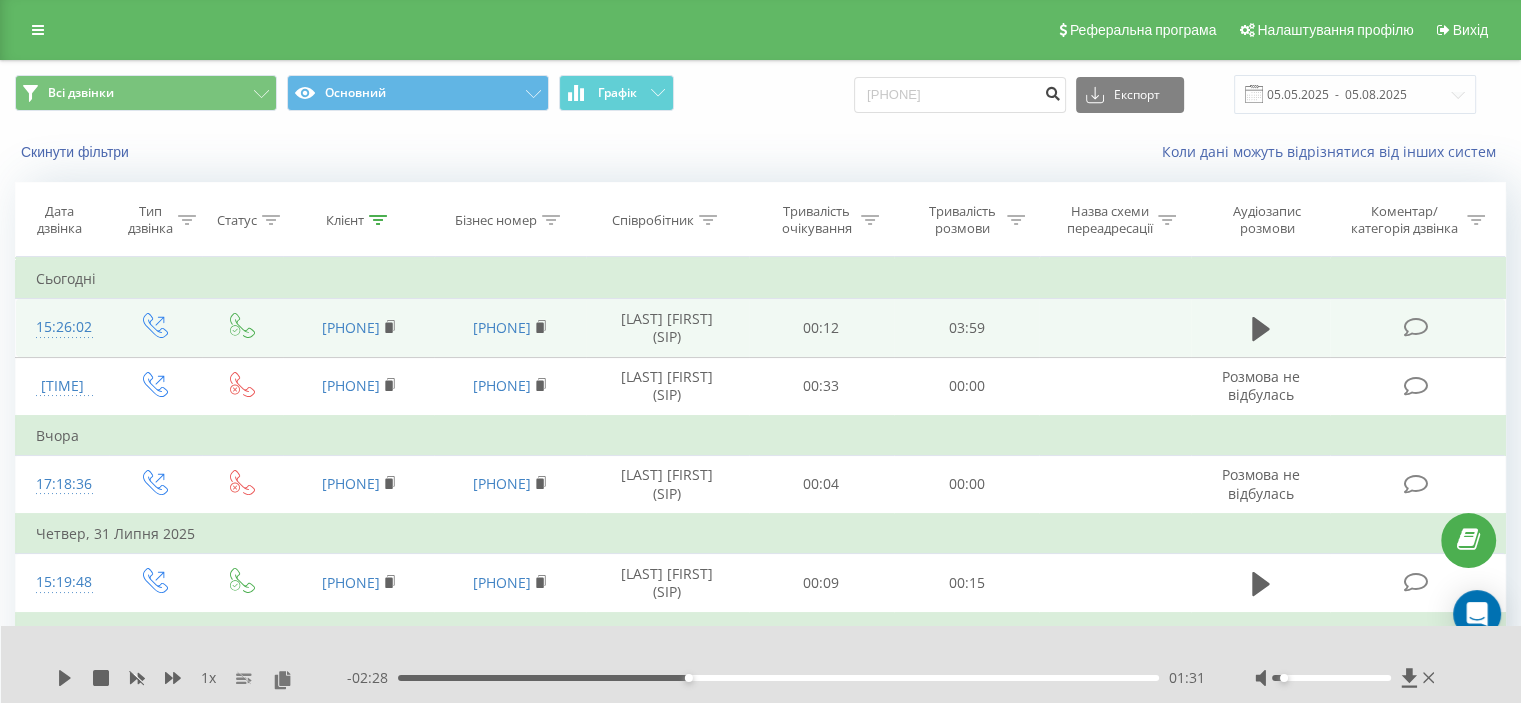 click at bounding box center [1052, 91] 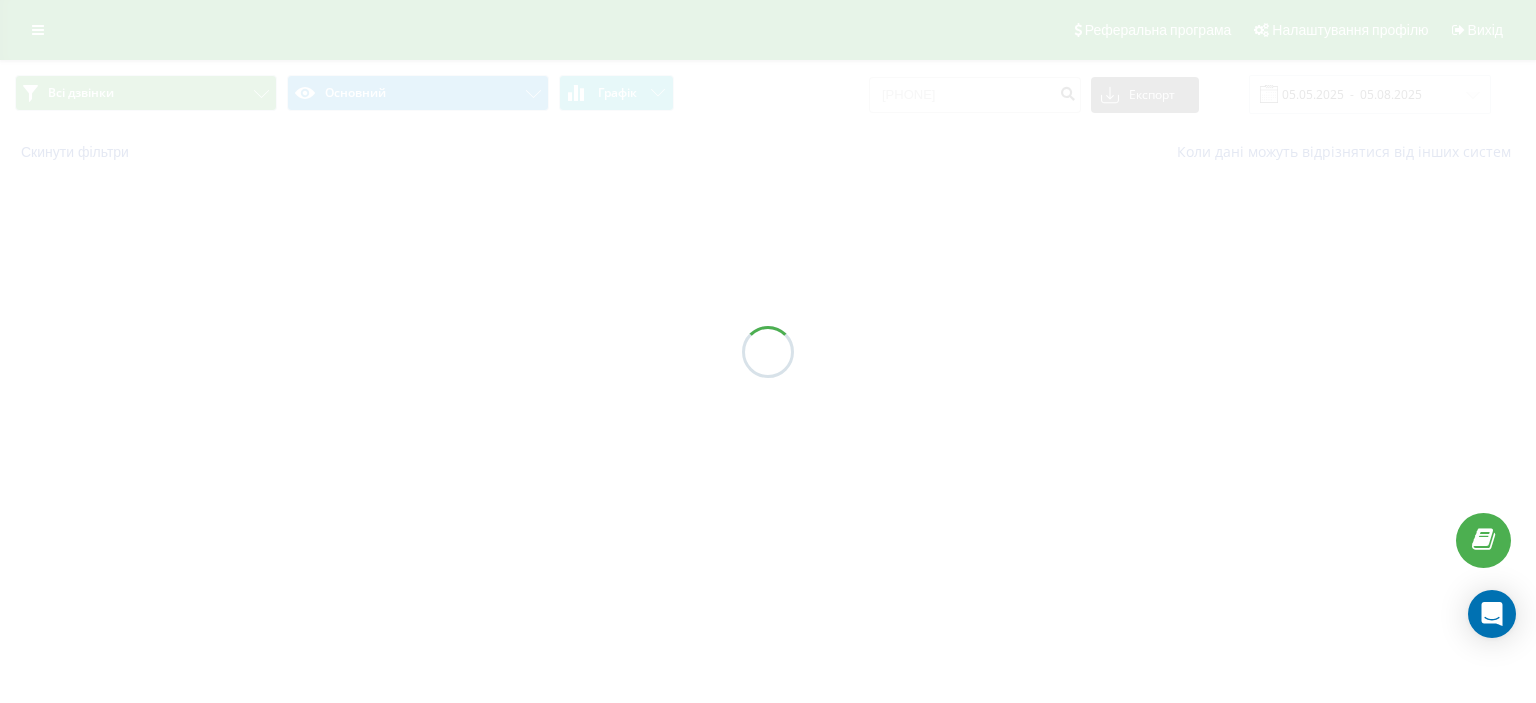 scroll, scrollTop: 0, scrollLeft: 0, axis: both 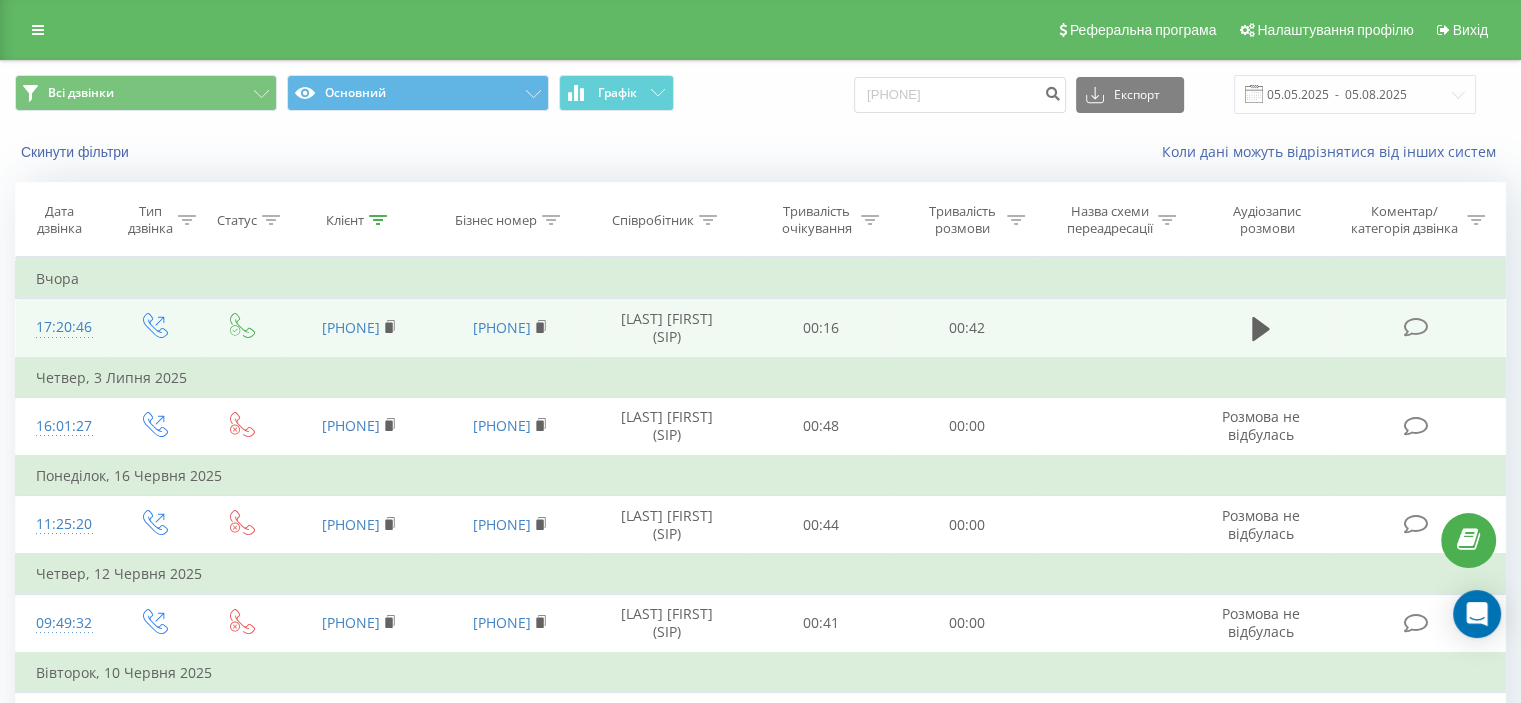 click at bounding box center [1261, 328] 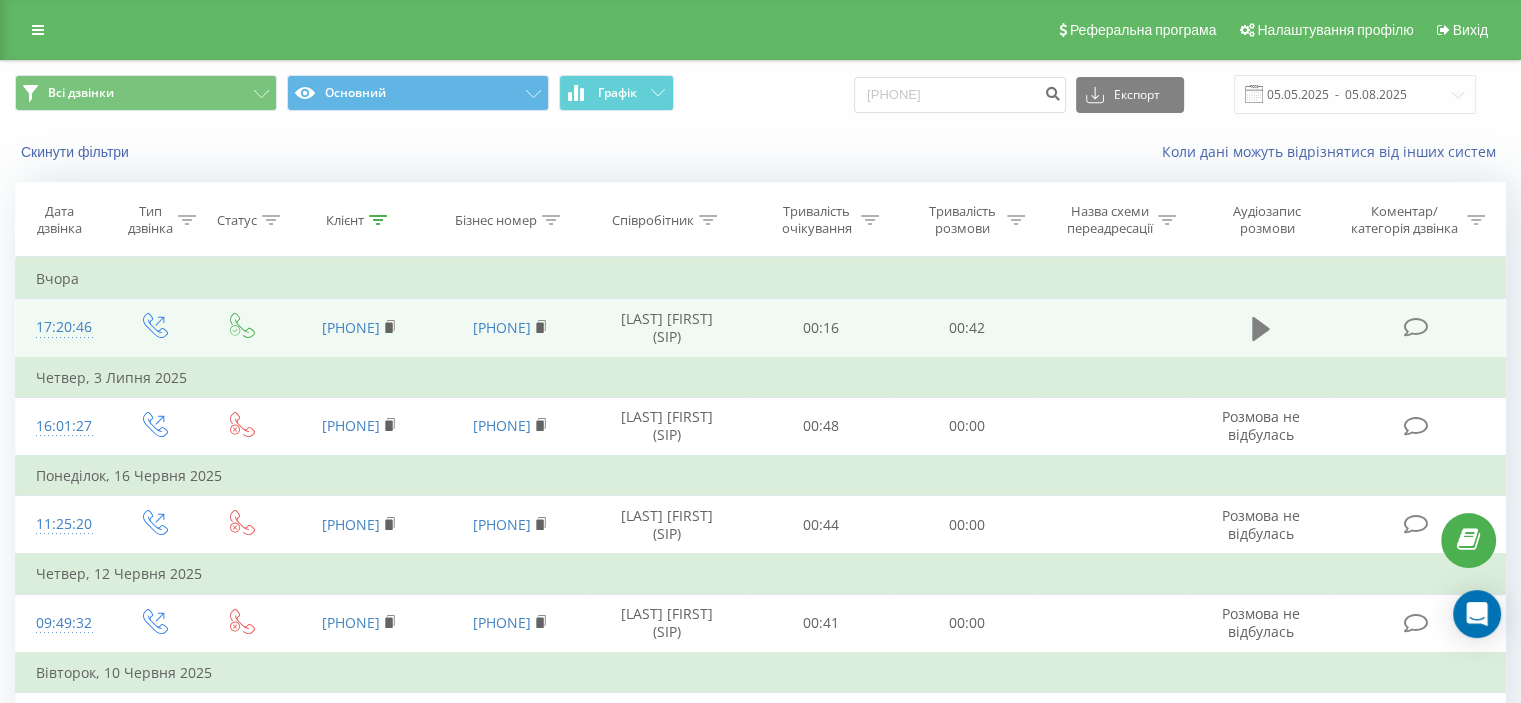 click 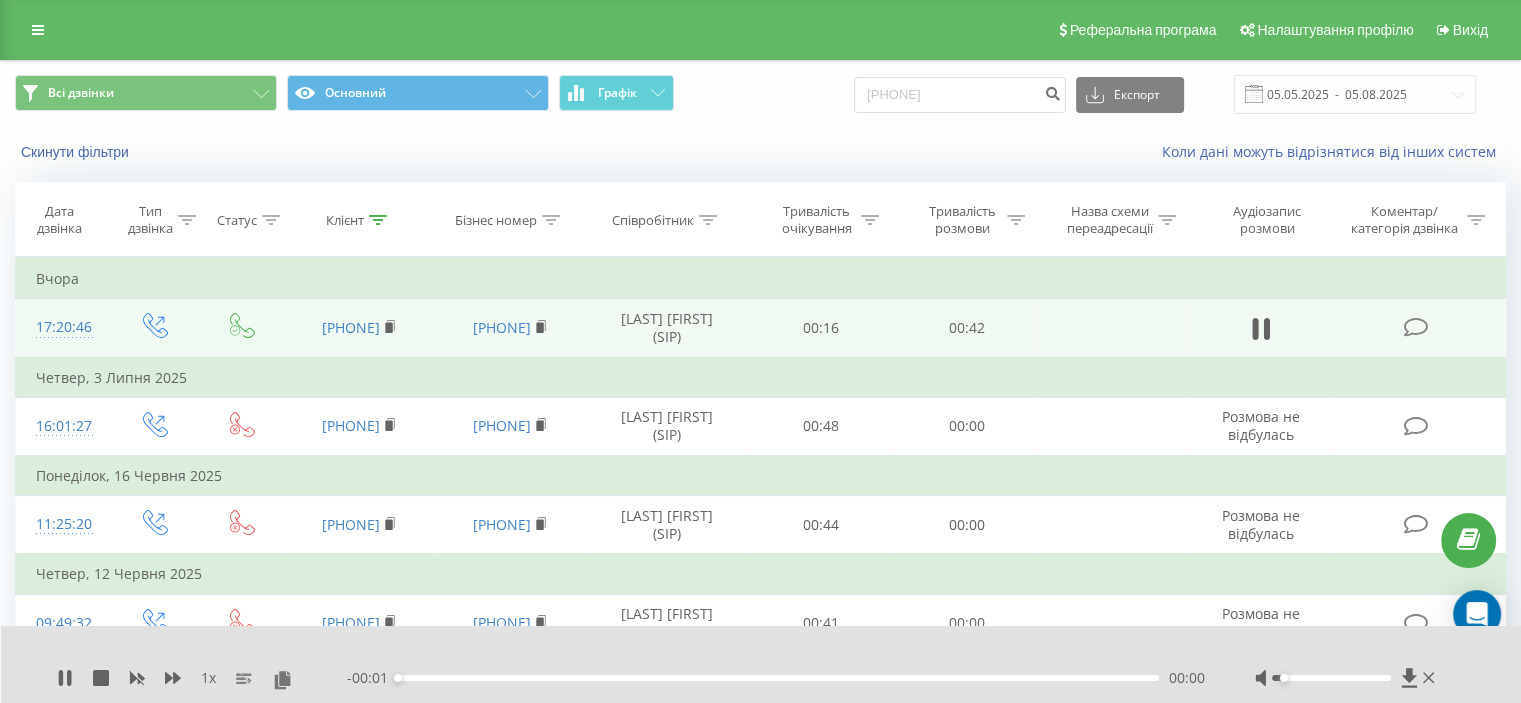 click on "00:00" at bounding box center [778, 678] 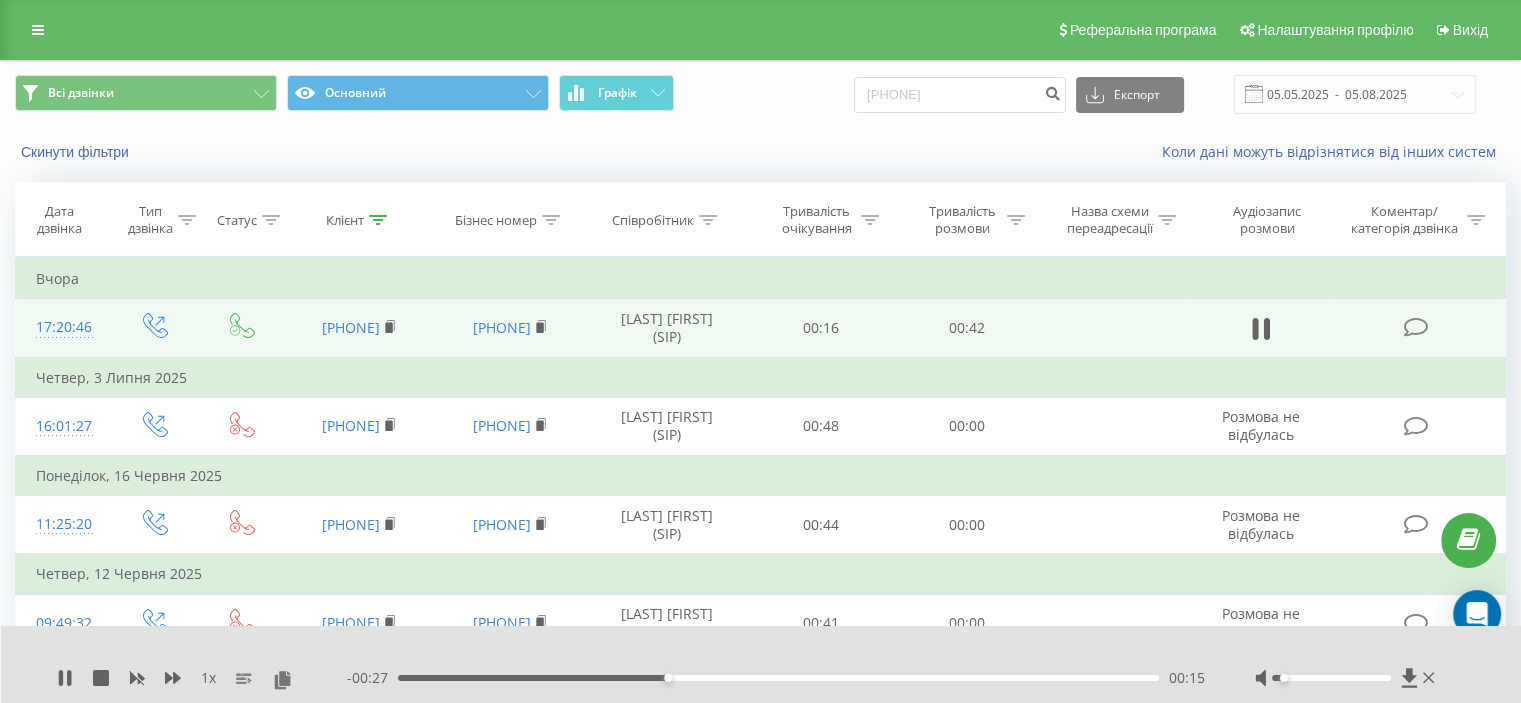 click on "00:15" at bounding box center [778, 678] 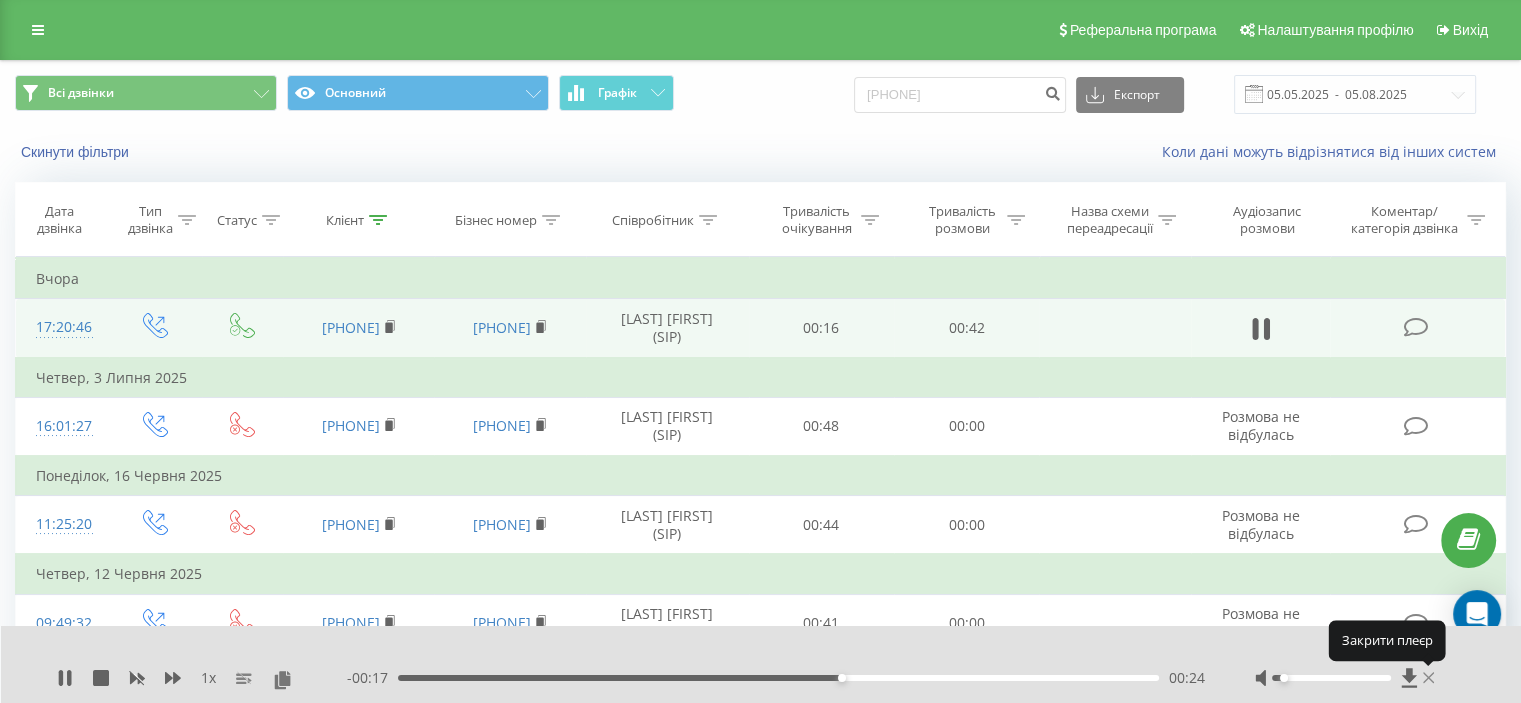 click 